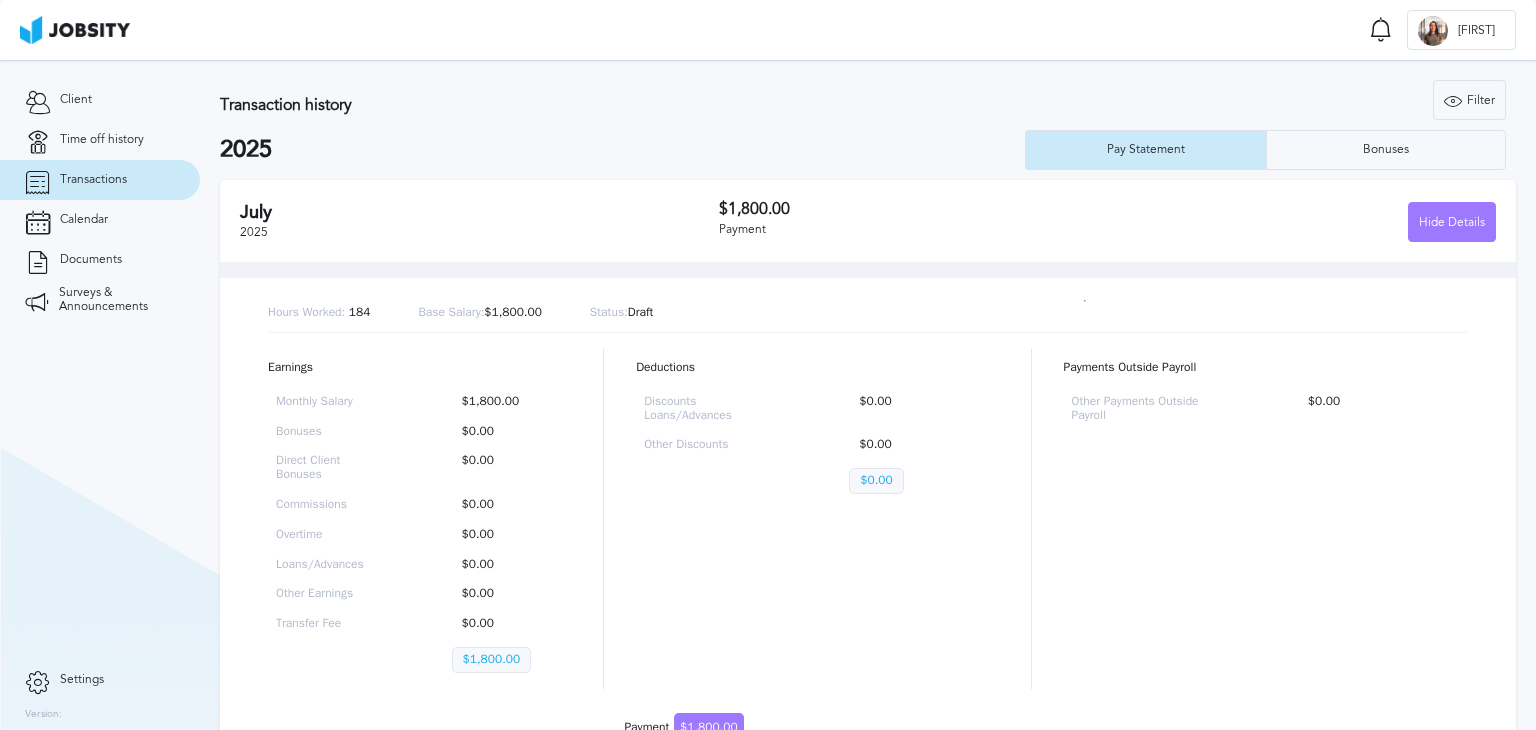 scroll, scrollTop: 0, scrollLeft: 0, axis: both 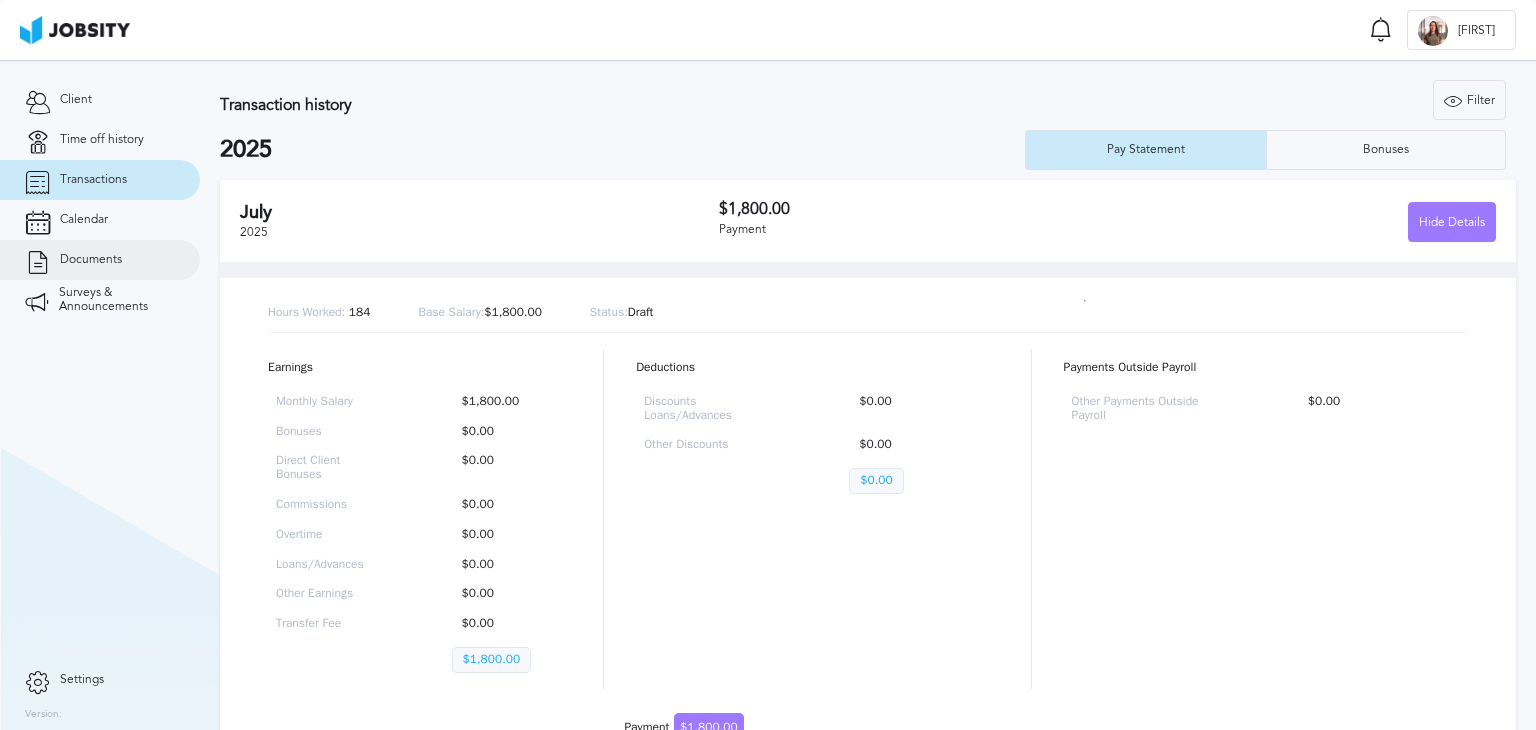 click on "Documents" at bounding box center (91, 260) 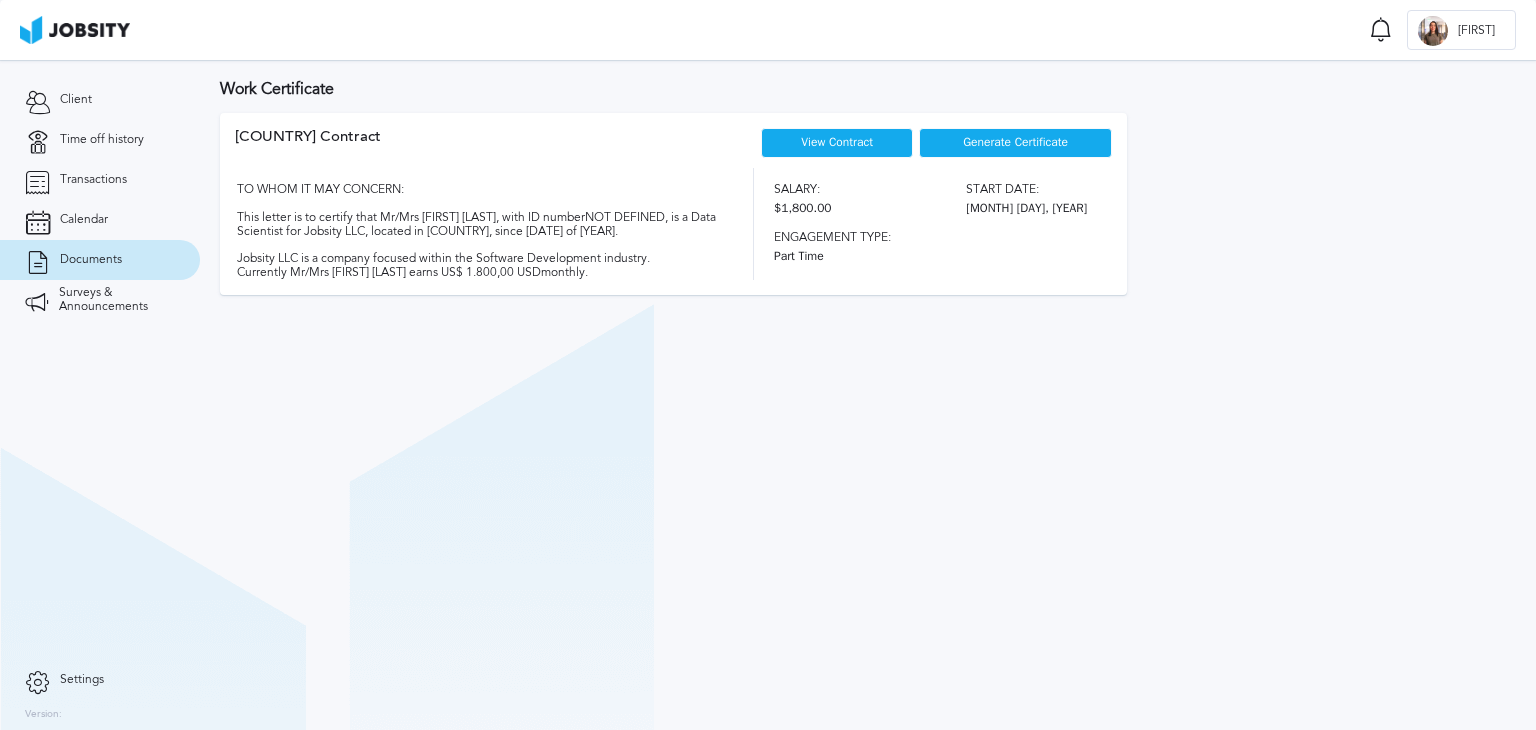 click on "Generate Certificate" at bounding box center (1015, 143) 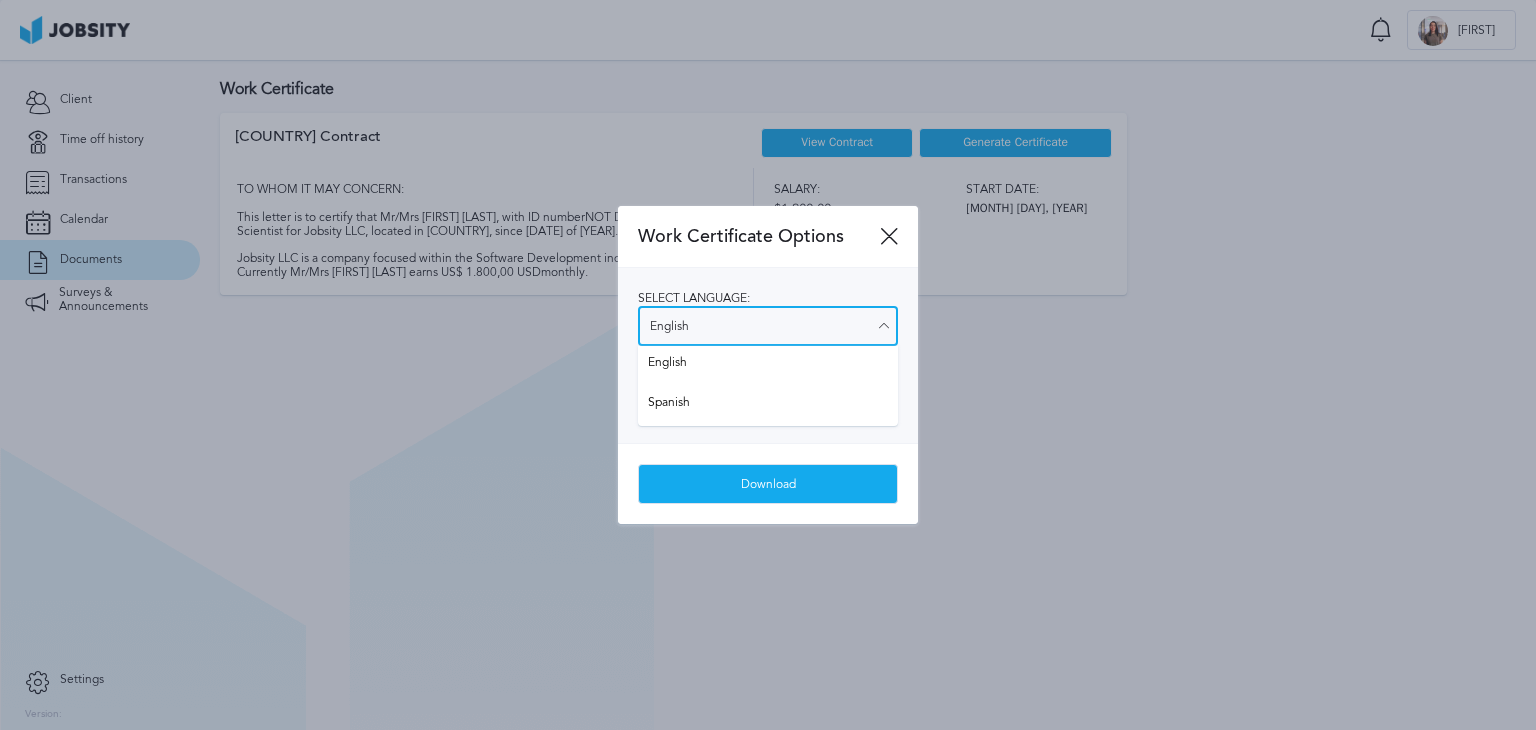 click on "English" at bounding box center (768, 326) 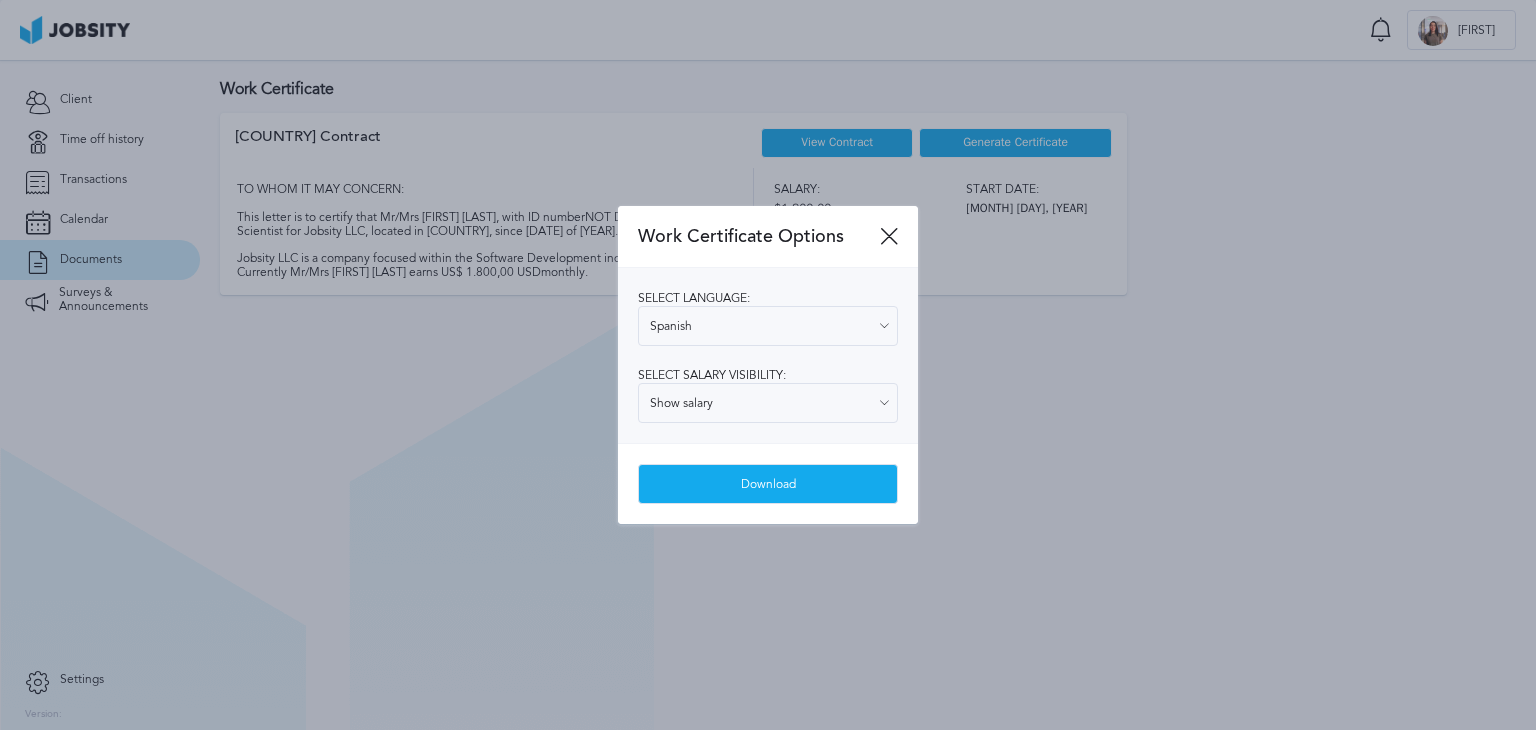 click on "Select language: Spanish English Spanish Select salary visibility: Show salary Show salary Hide salary" at bounding box center [768, 355] 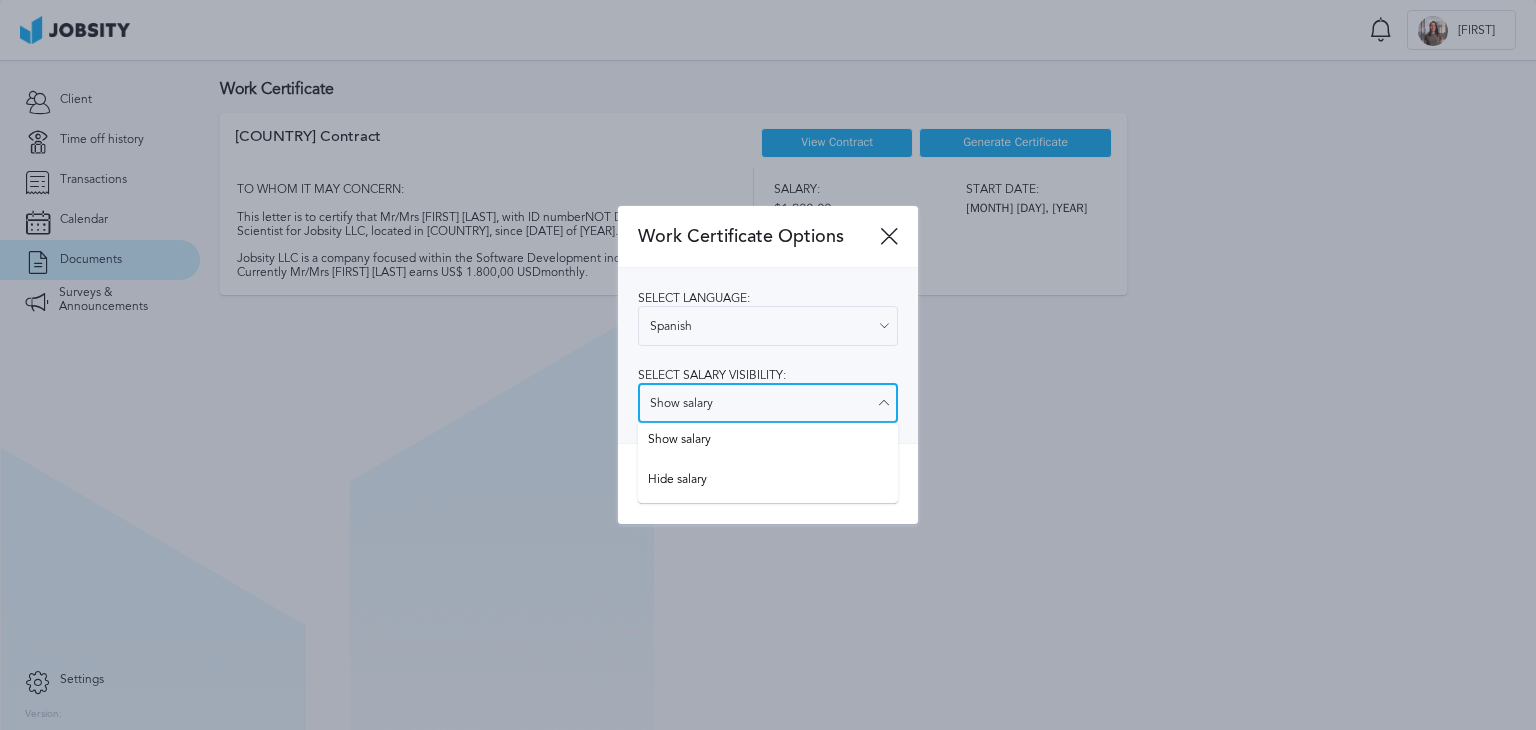 click on "Show salary" at bounding box center (768, 403) 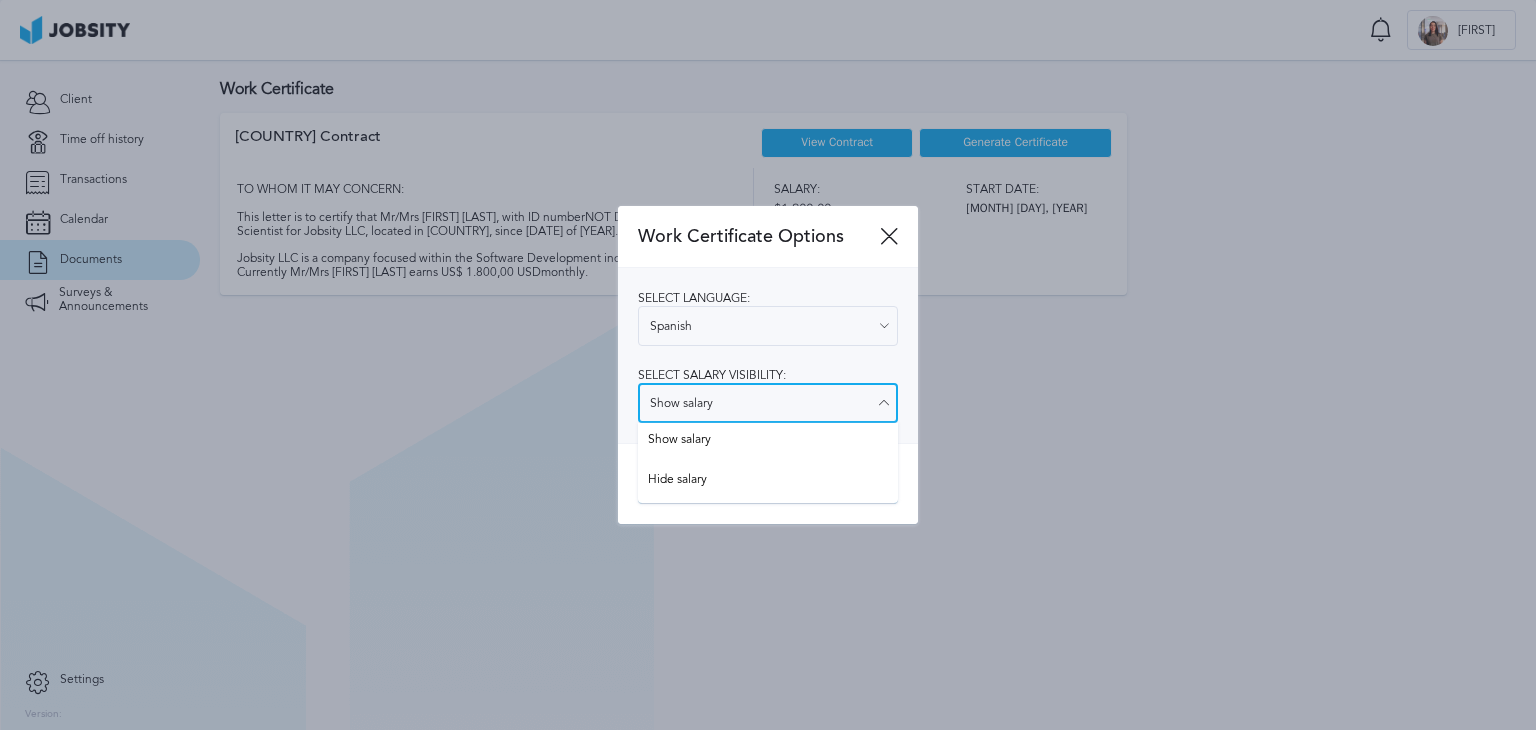 click on "Show salary" at bounding box center (768, 403) 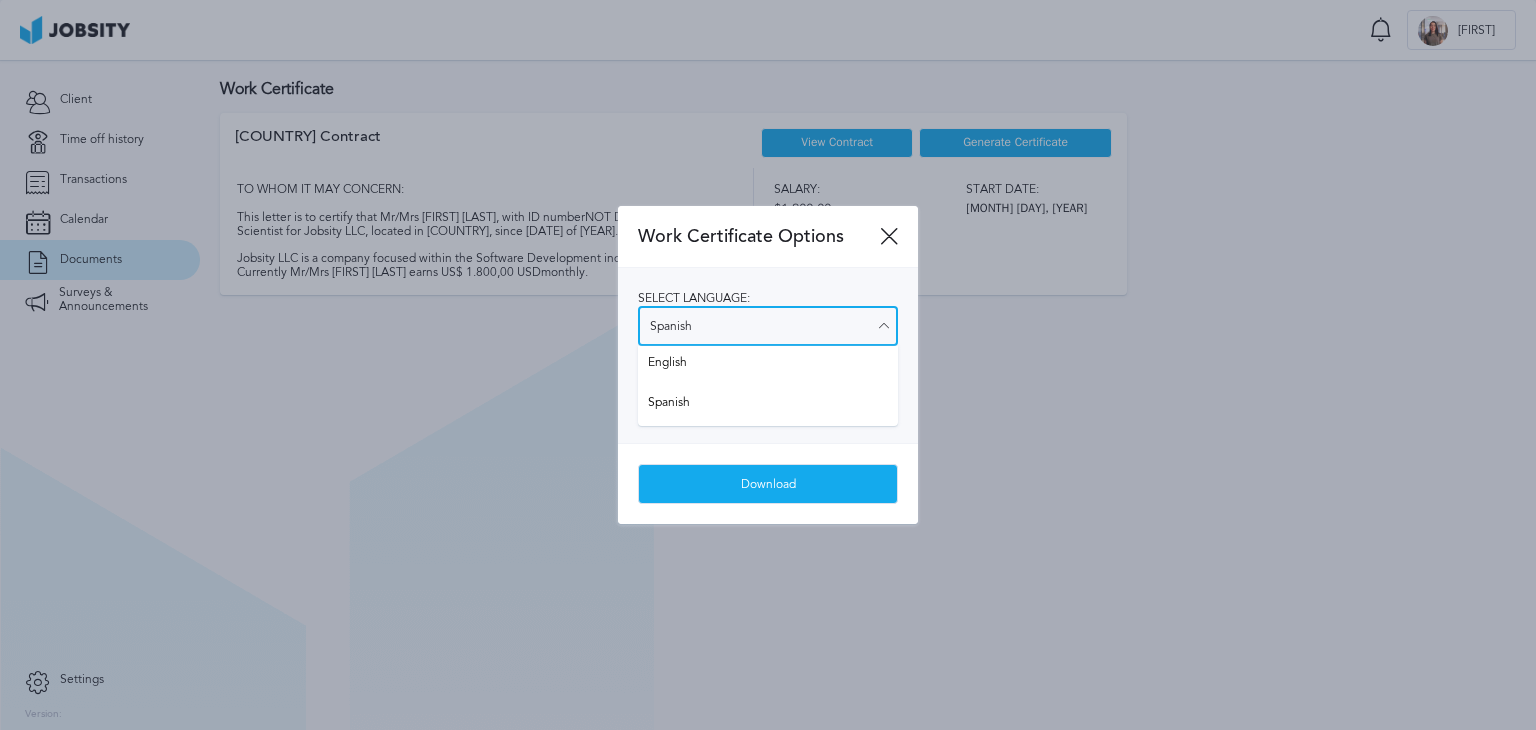 click on "Spanish" at bounding box center (768, 326) 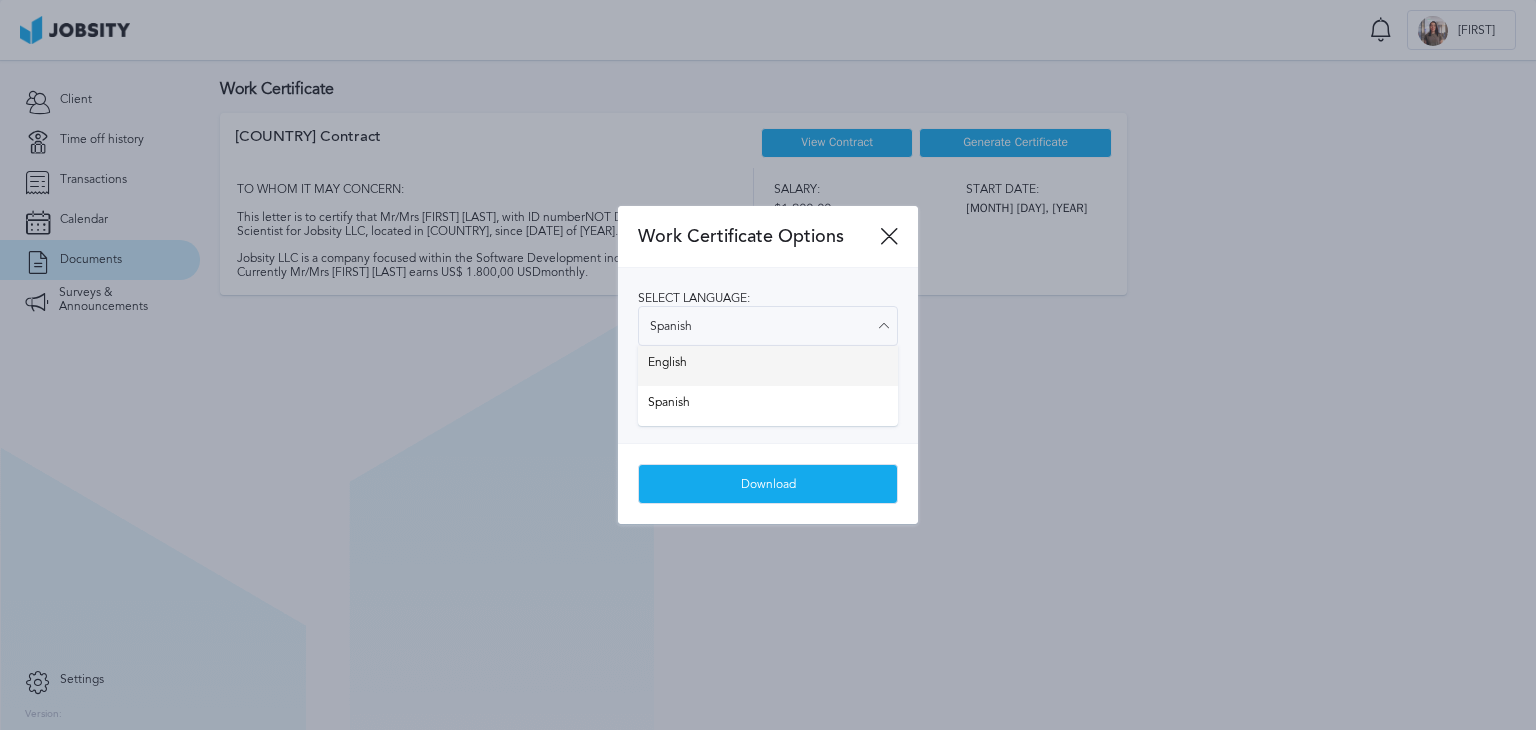type on "English" 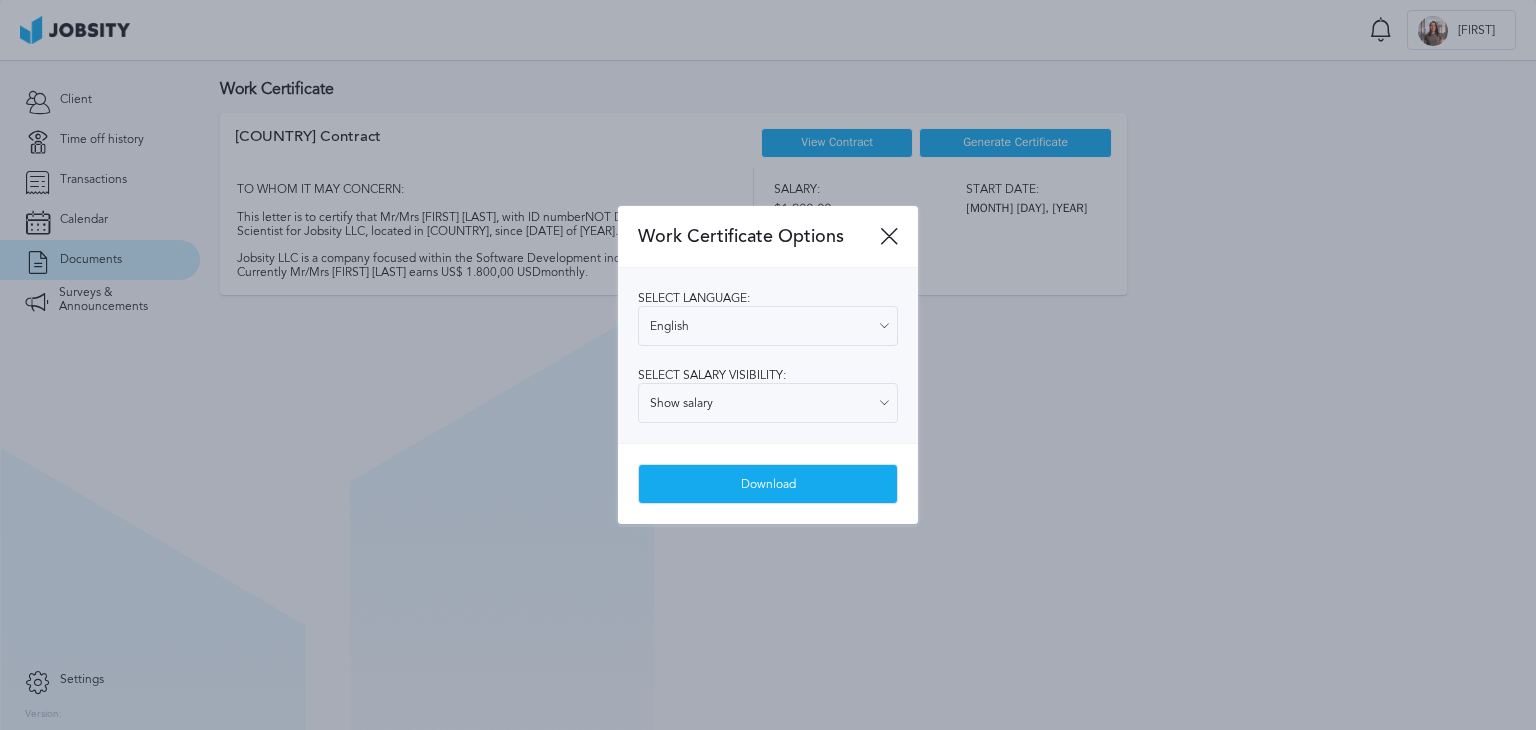 click on "Select language: English English Spanish Select salary visibility: Show salary Show salary Hide salary" at bounding box center (768, 355) 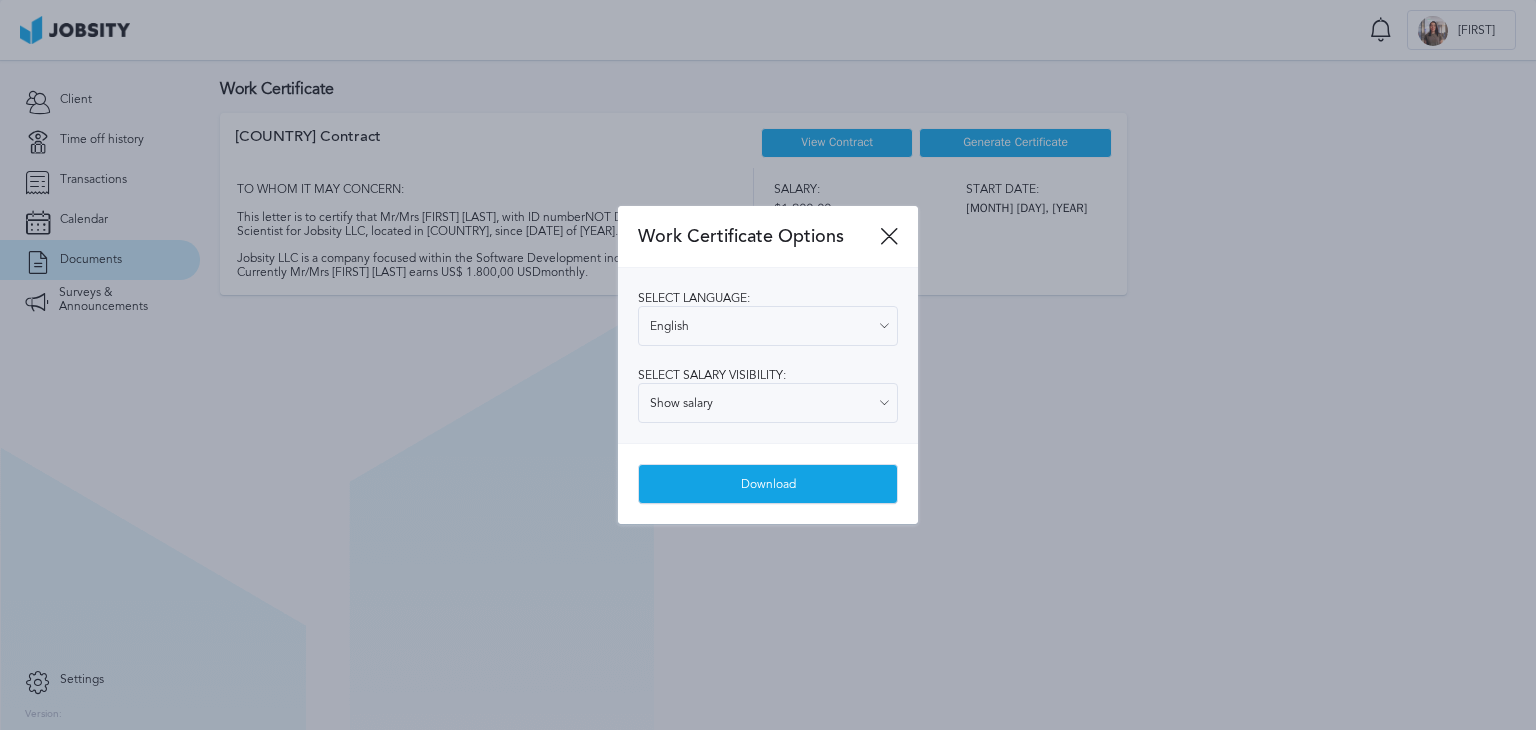 click on "Download" at bounding box center (768, 485) 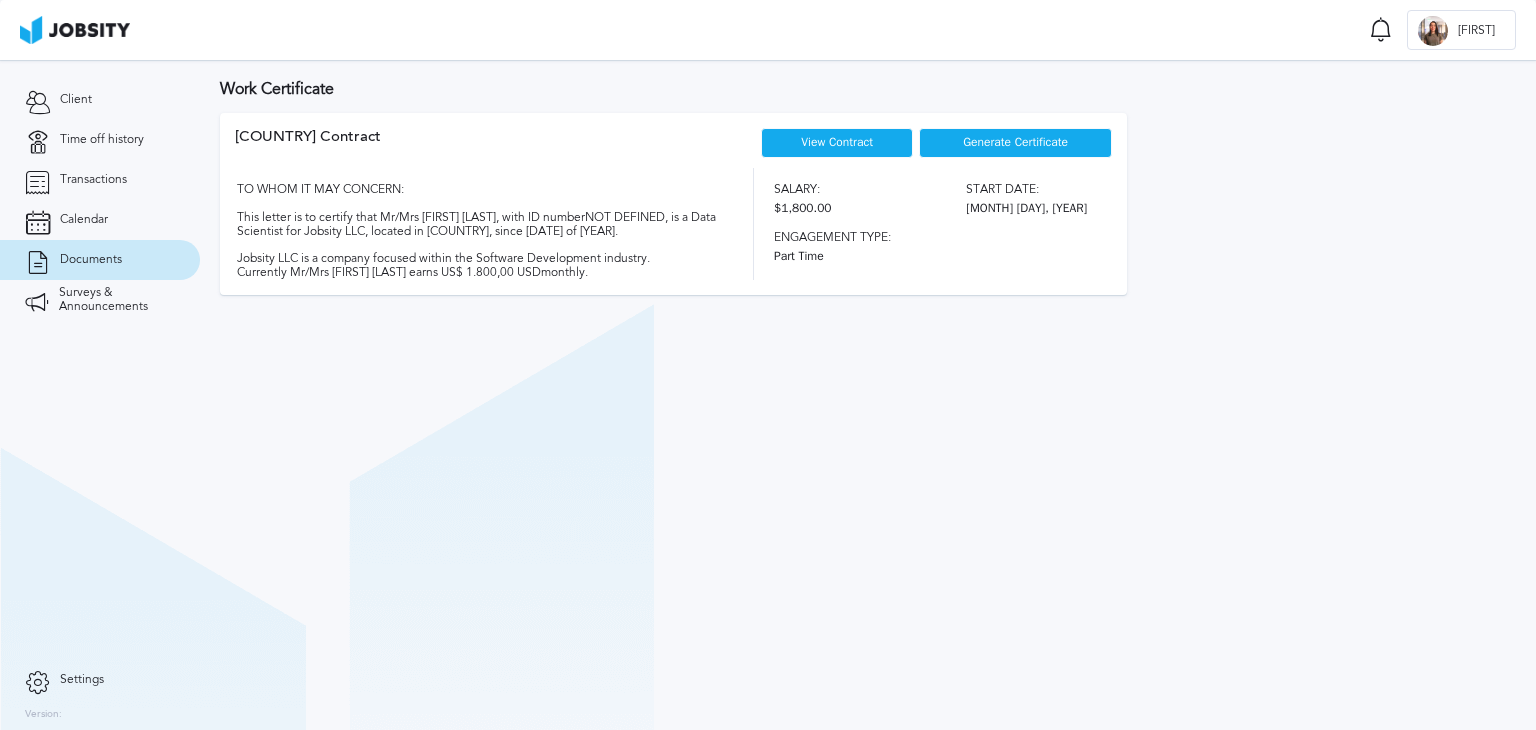 scroll, scrollTop: 0, scrollLeft: 0, axis: both 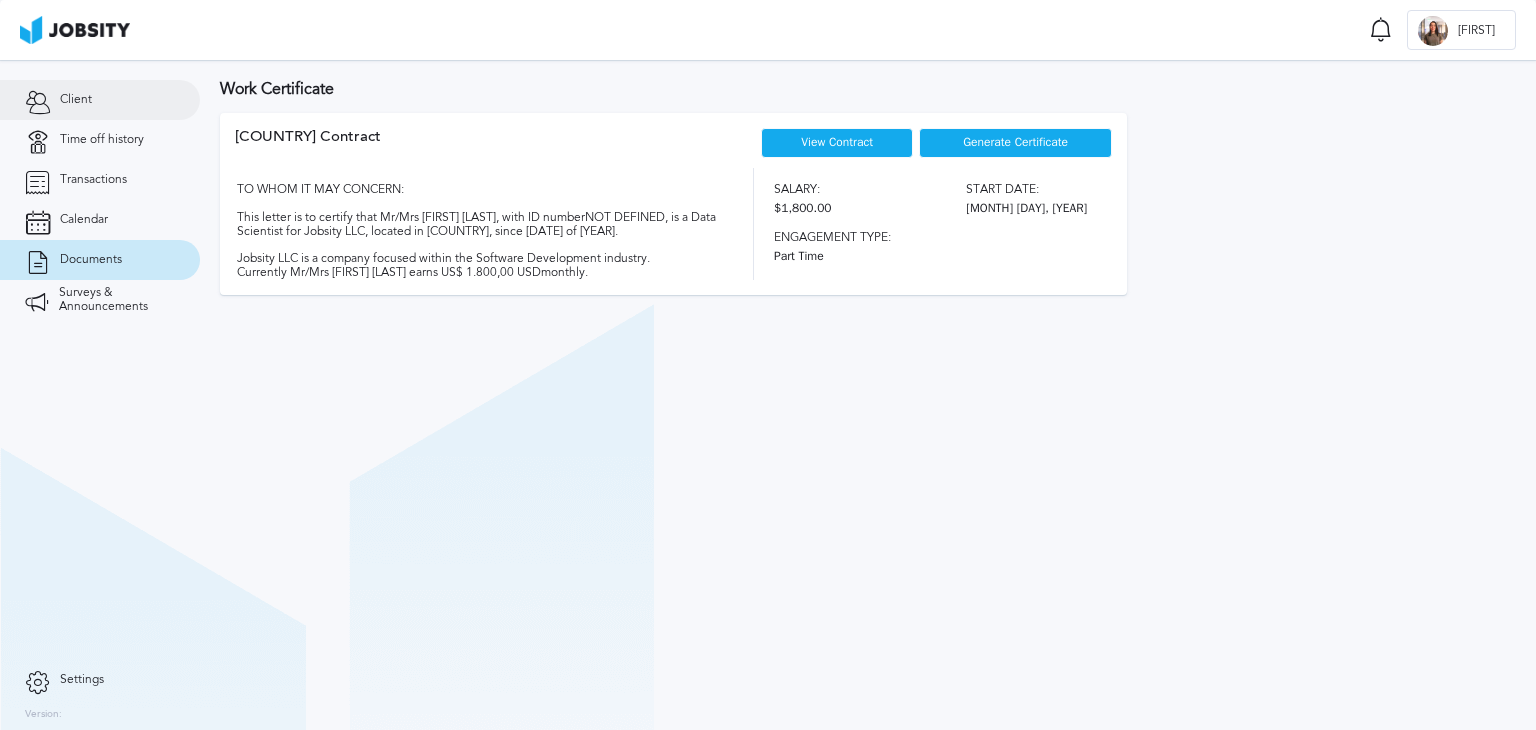 click on "Client" at bounding box center (100, 100) 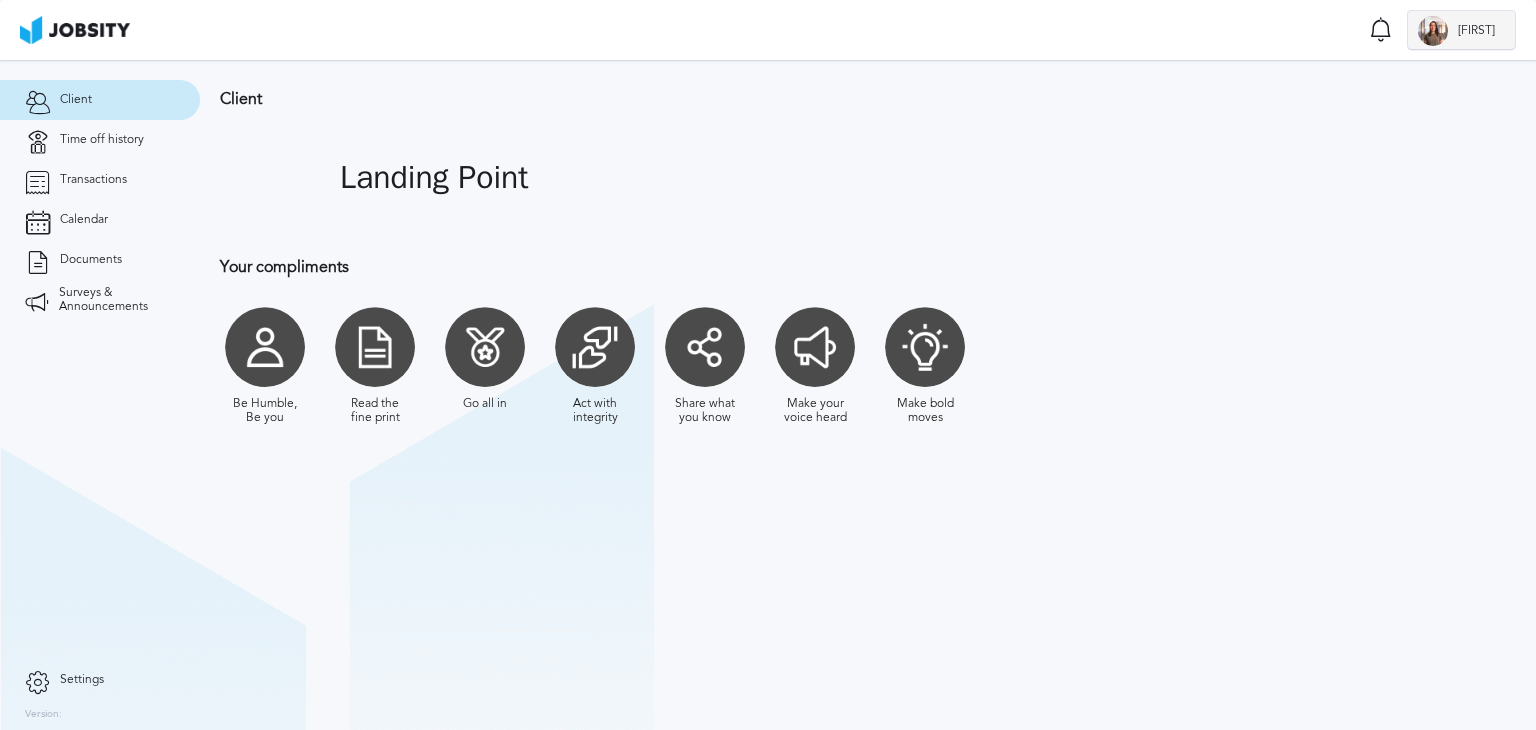 click on "E [FIRST]" at bounding box center (1461, 31) 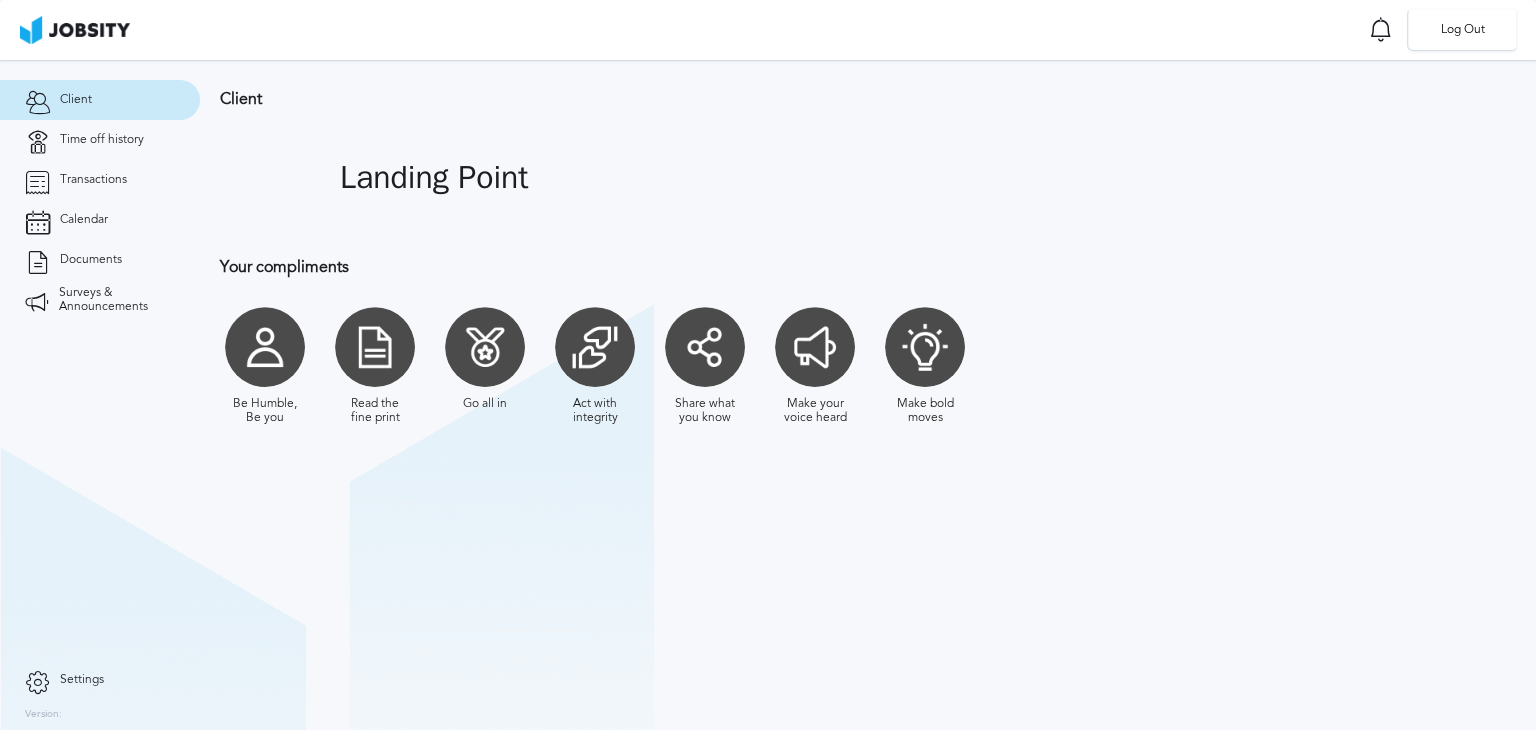 click on "Log Out" at bounding box center [768, 365] 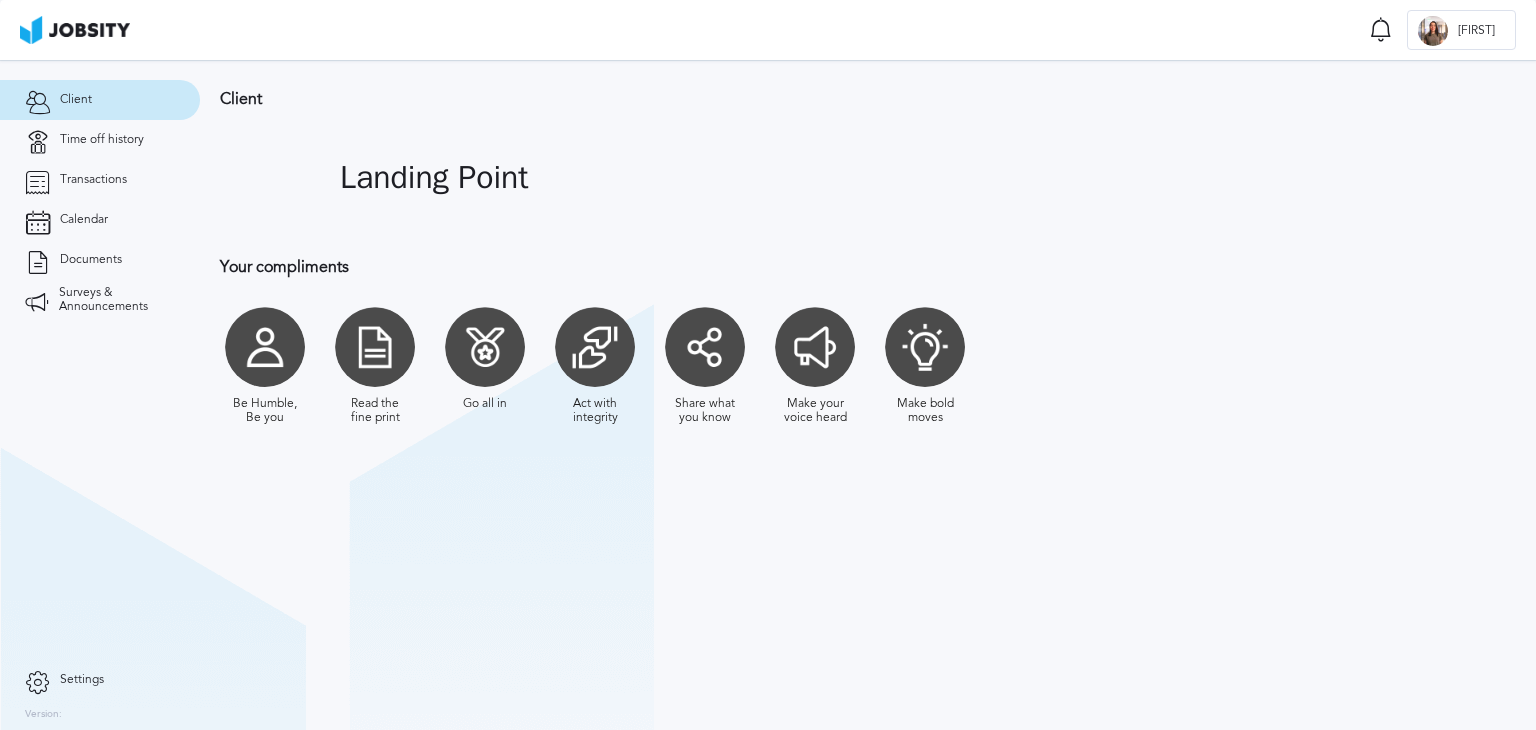 click on "Client" at bounding box center (100, 100) 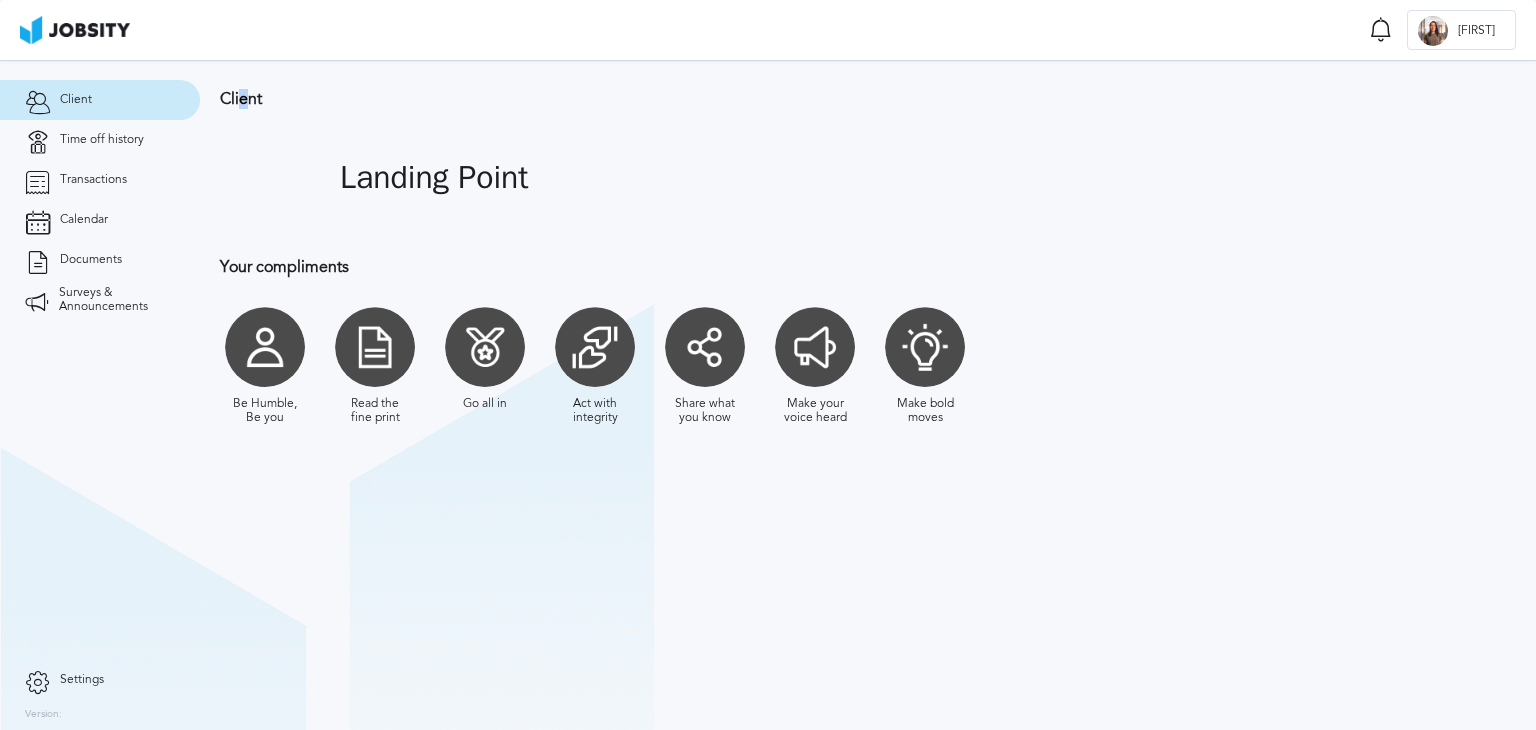click on "Settings" at bounding box center [100, 680] 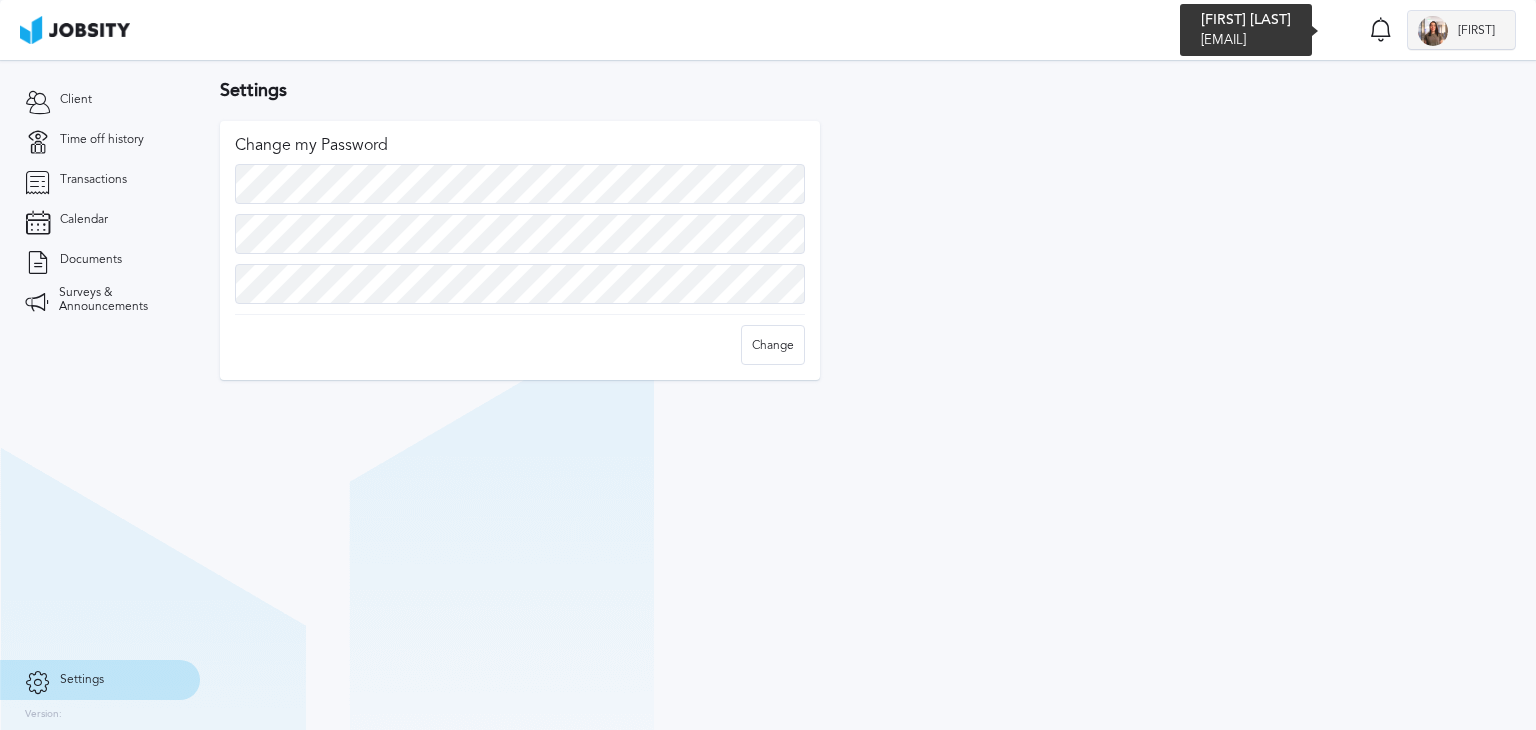 click on "[FIRST]" at bounding box center (1476, 31) 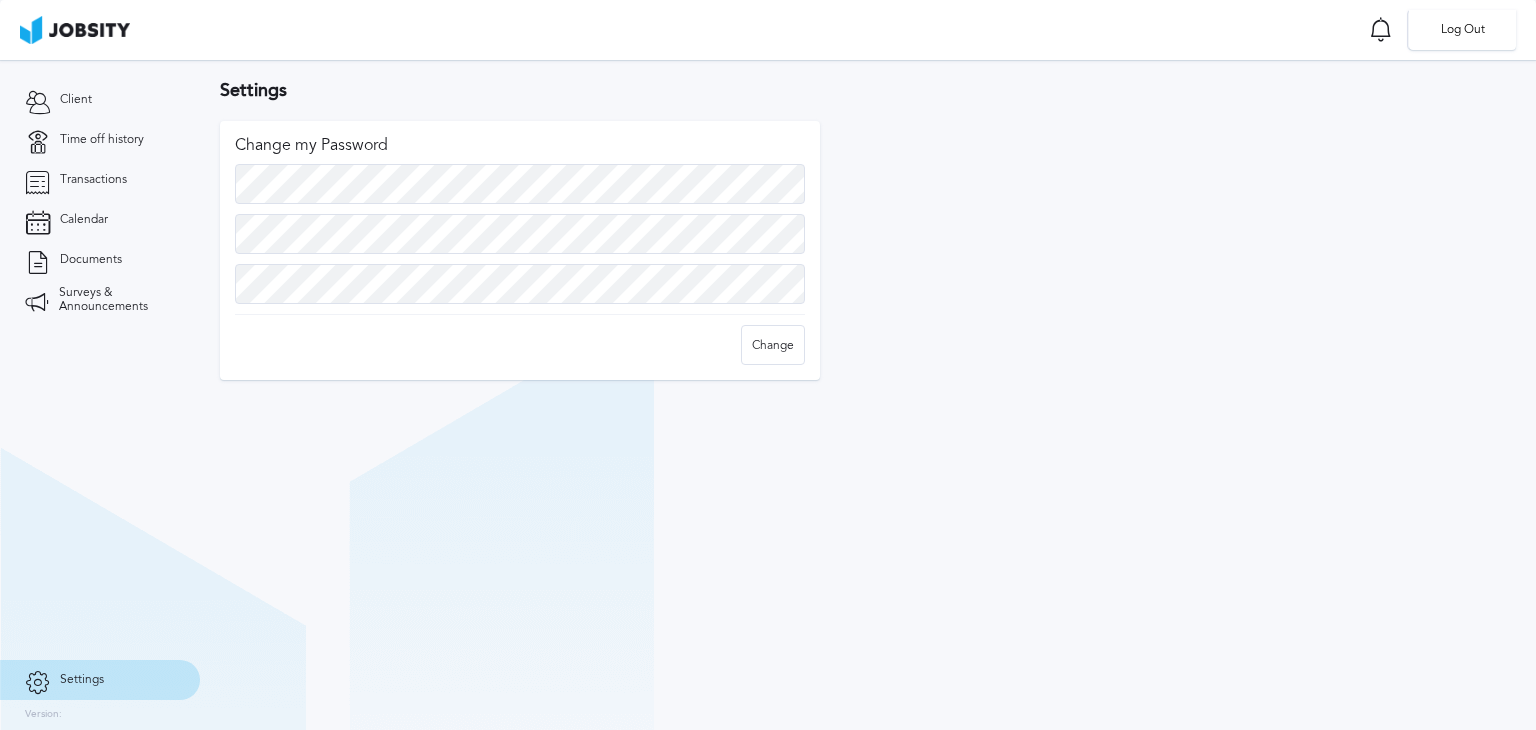 click on "Log Out" at bounding box center [768, 365] 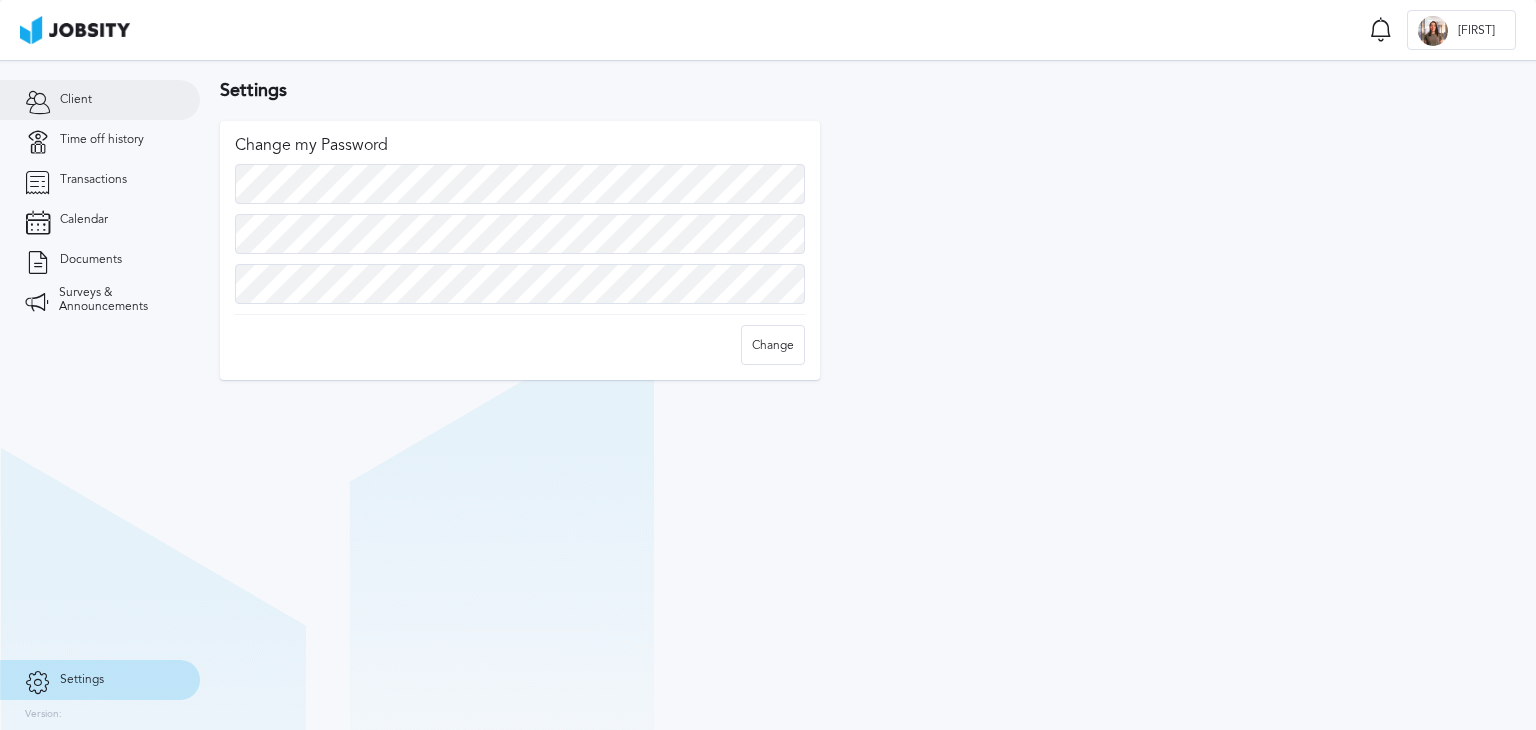 click on "Client" at bounding box center [76, 100] 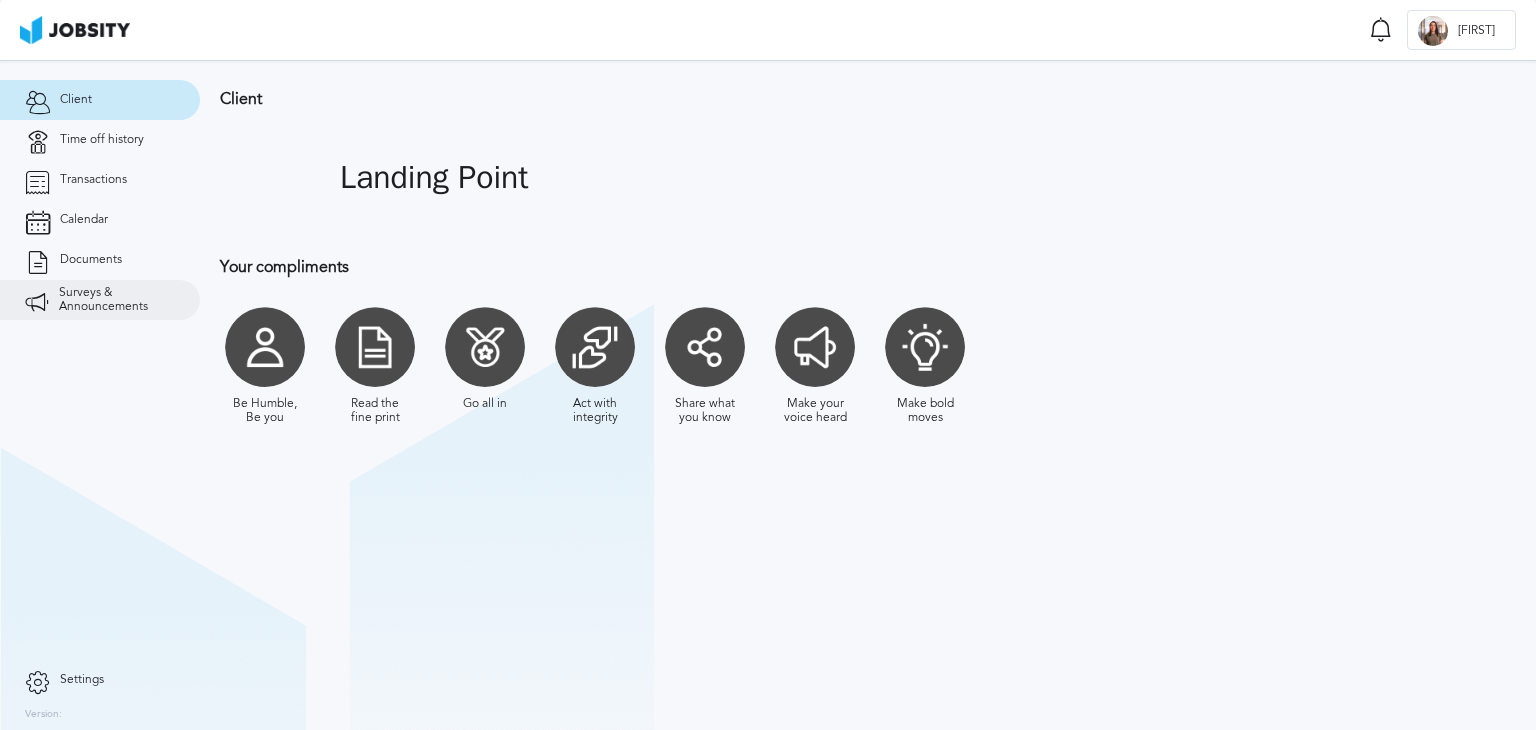 click on "Surveys & Announcements" at bounding box center [100, 300] 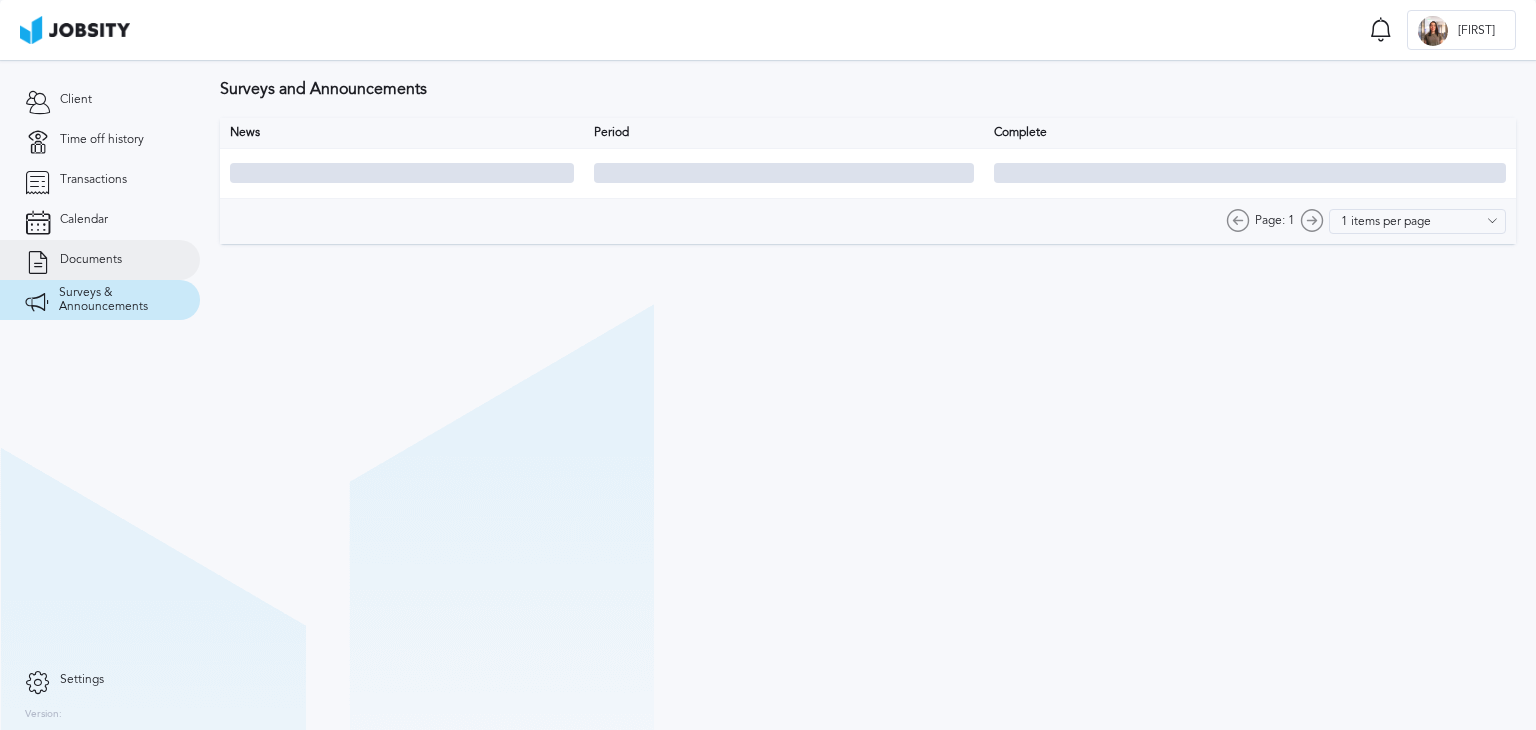 type on "10 items per page" 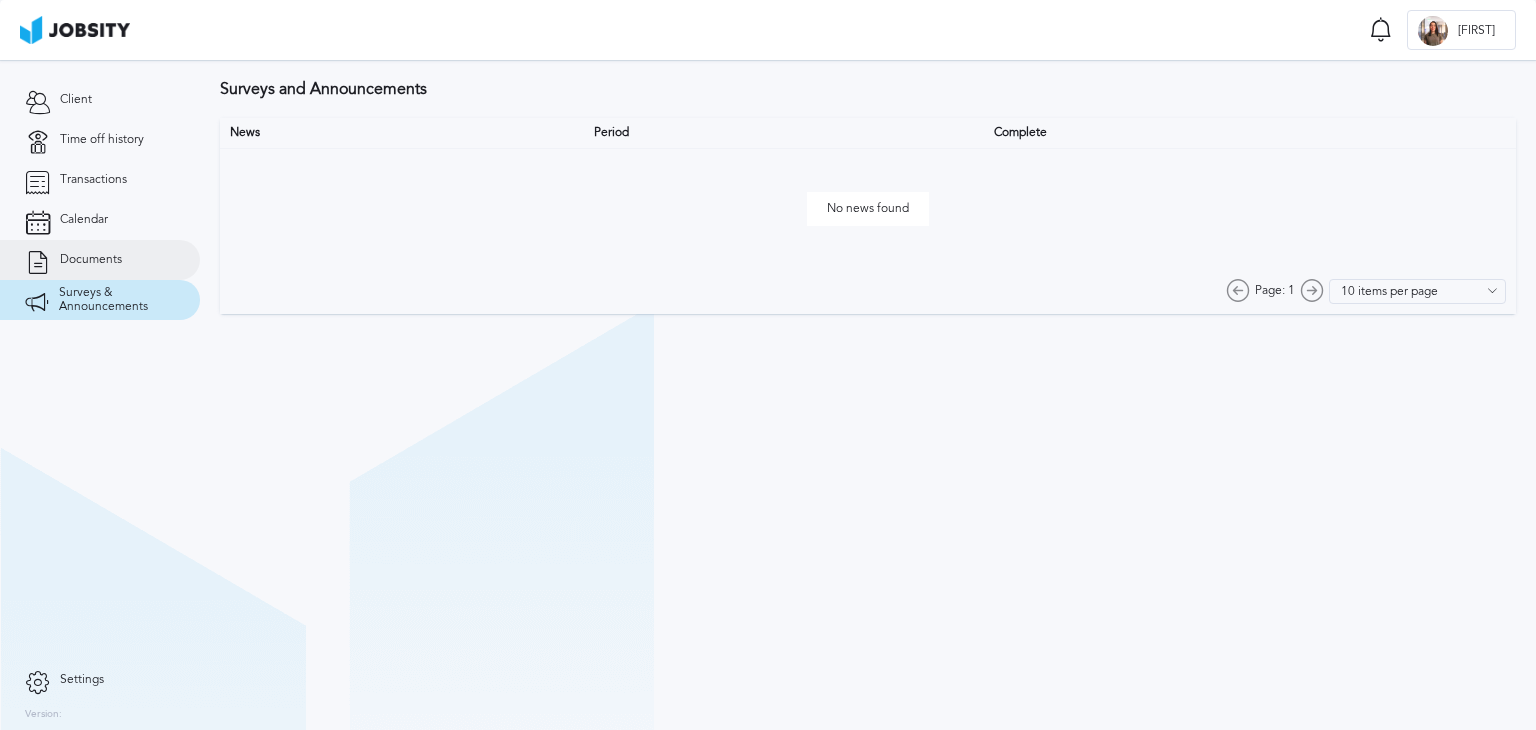 click on "Documents" at bounding box center (100, 260) 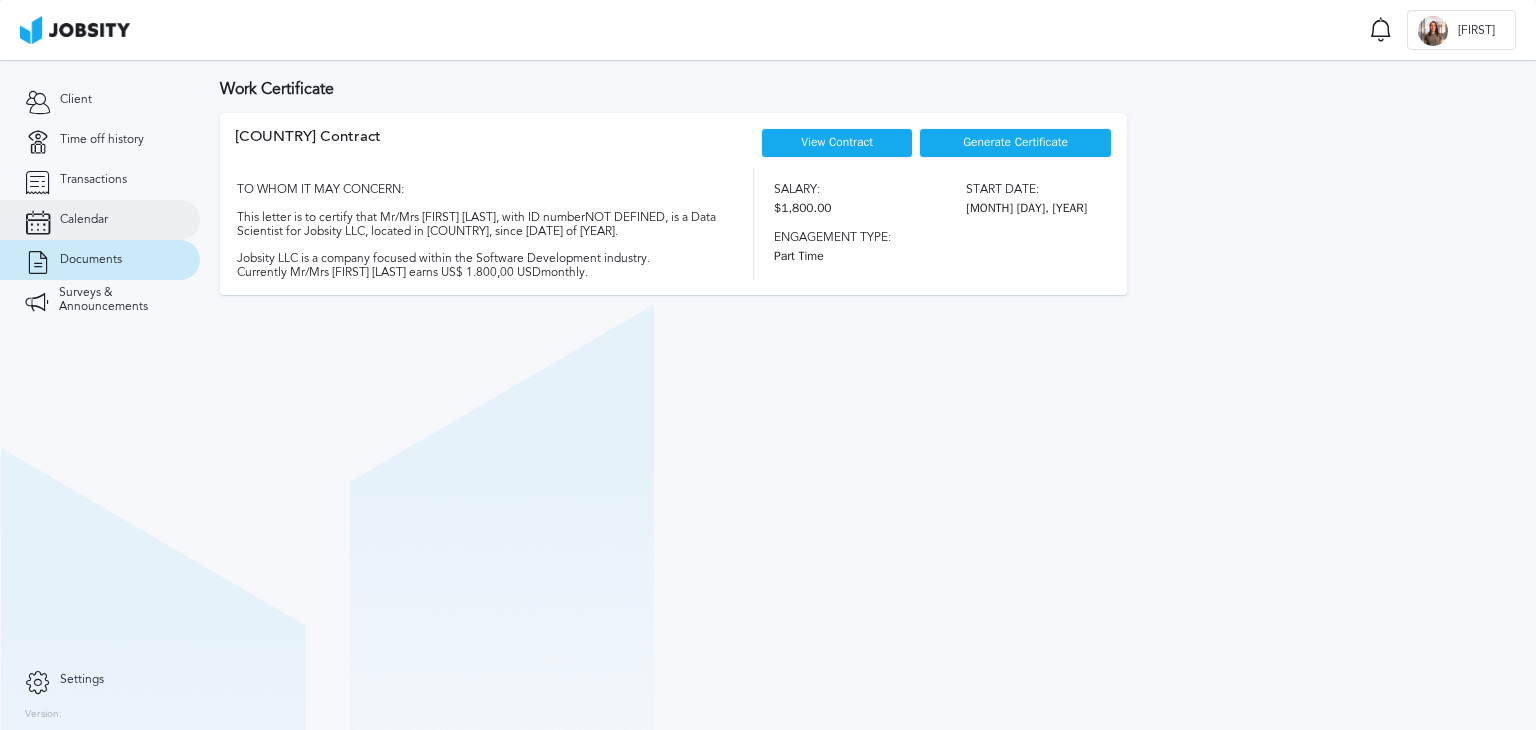 click on "Calendar" at bounding box center [100, 220] 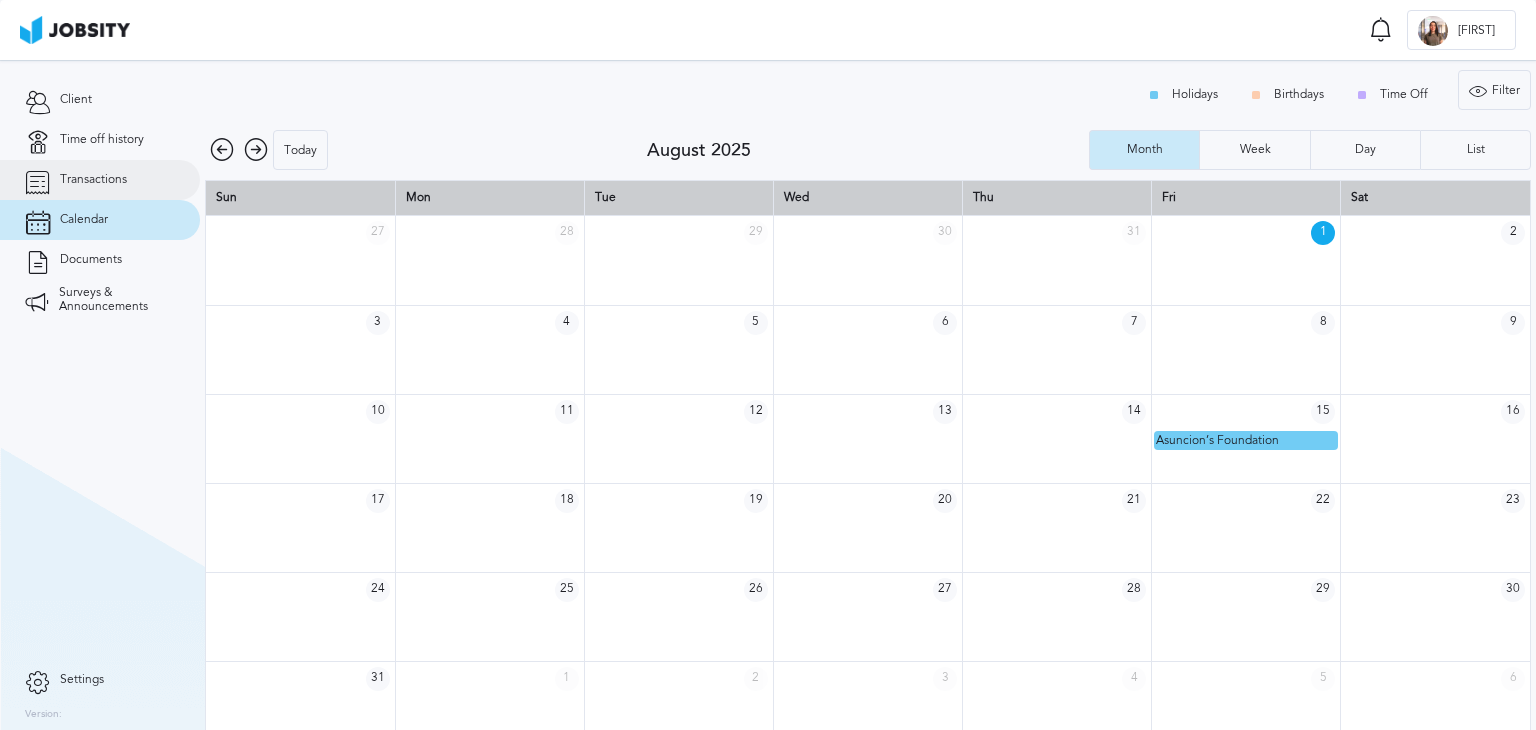 click on "Transactions" at bounding box center [93, 180] 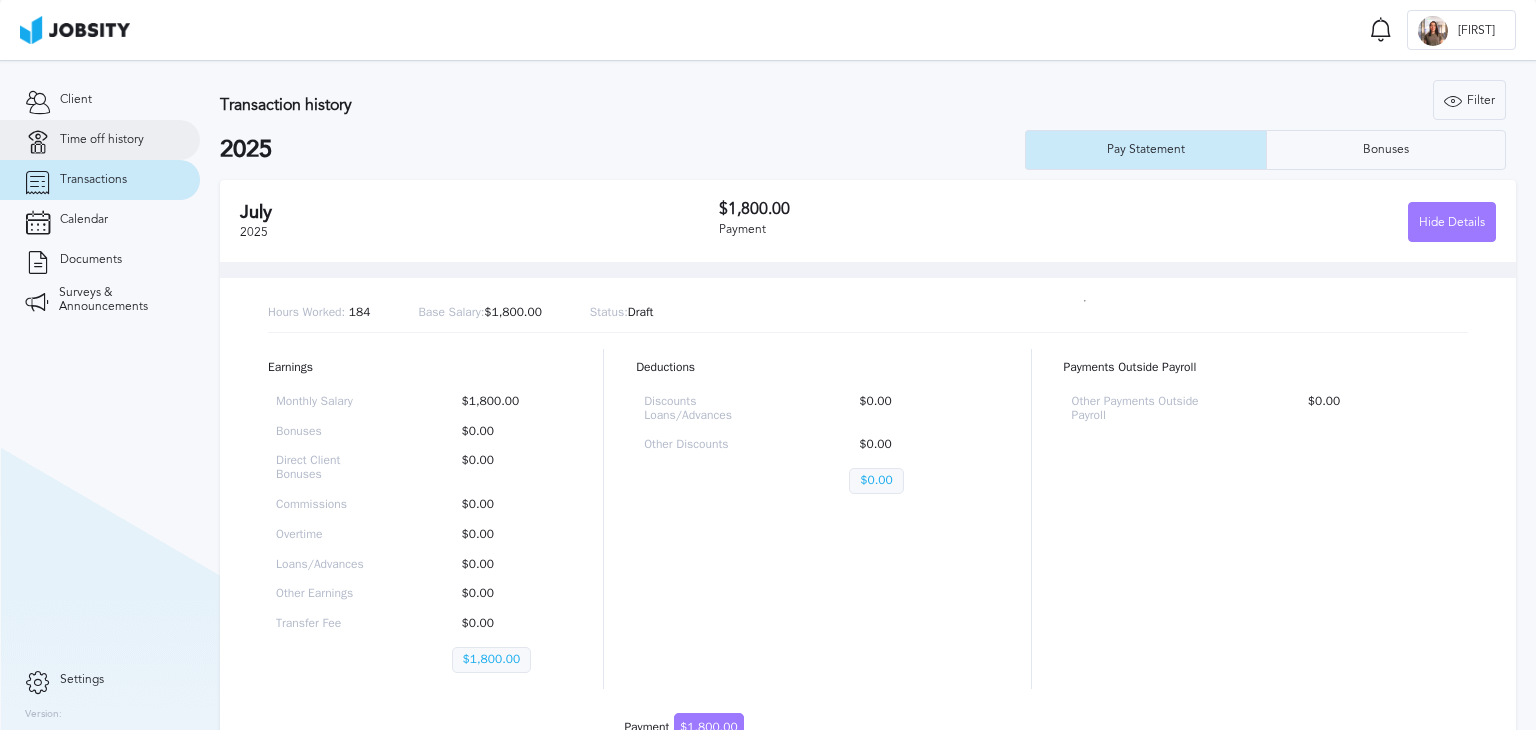click on "Time off history" at bounding box center (100, 140) 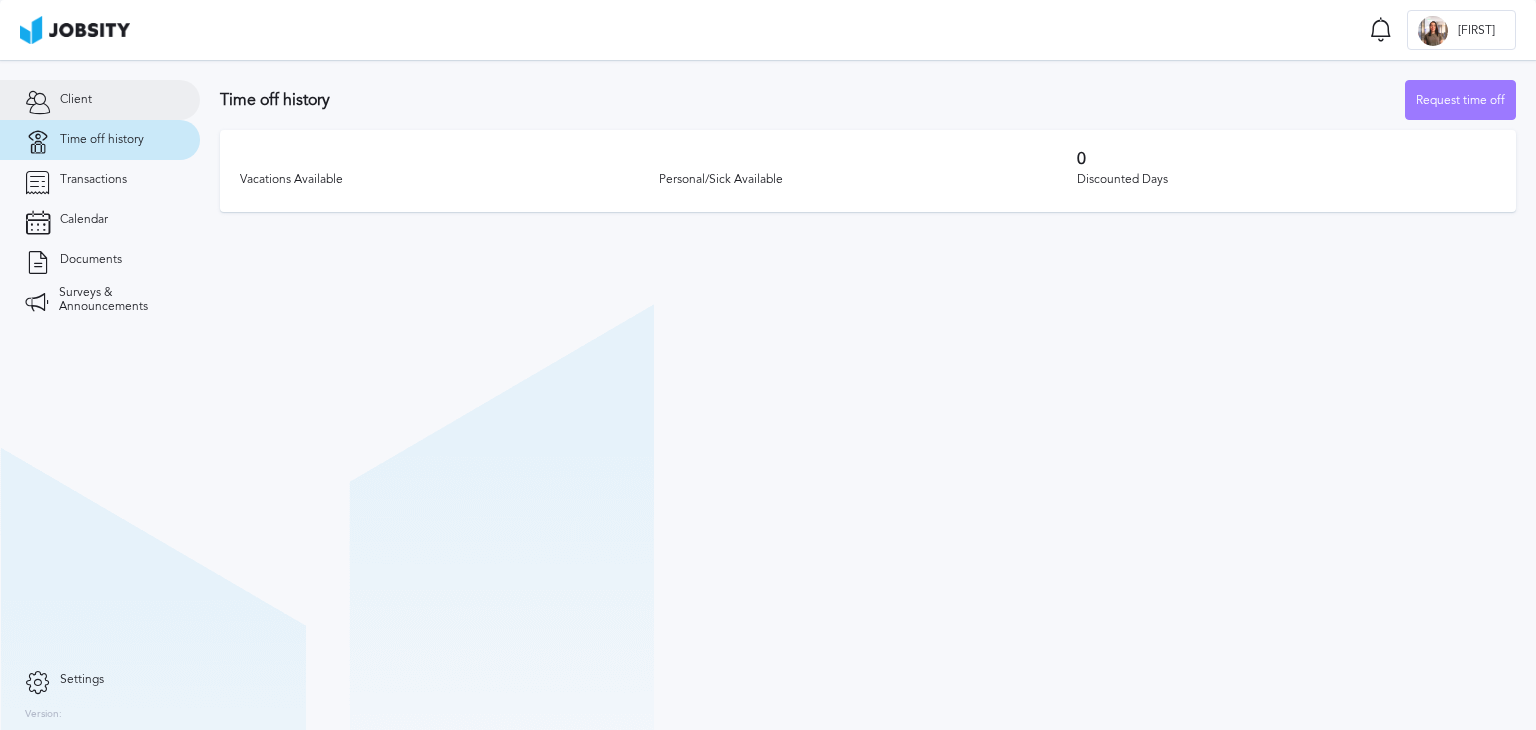 click on "Client" at bounding box center (100, 100) 